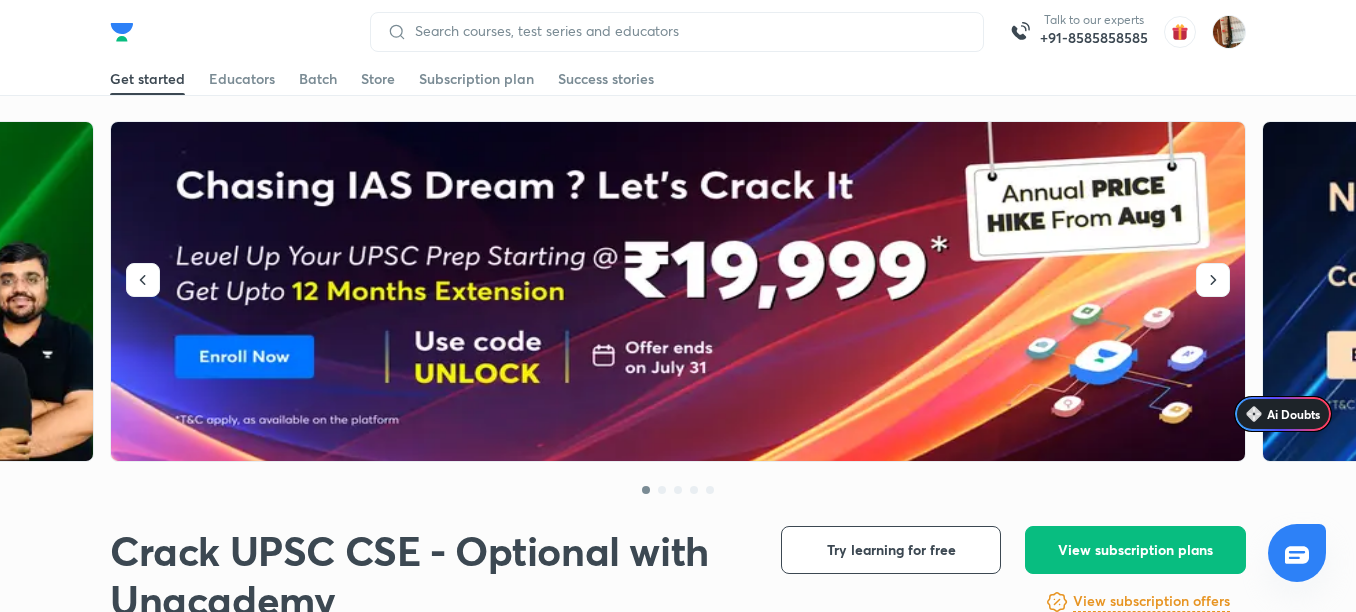 scroll, scrollTop: 0, scrollLeft: 0, axis: both 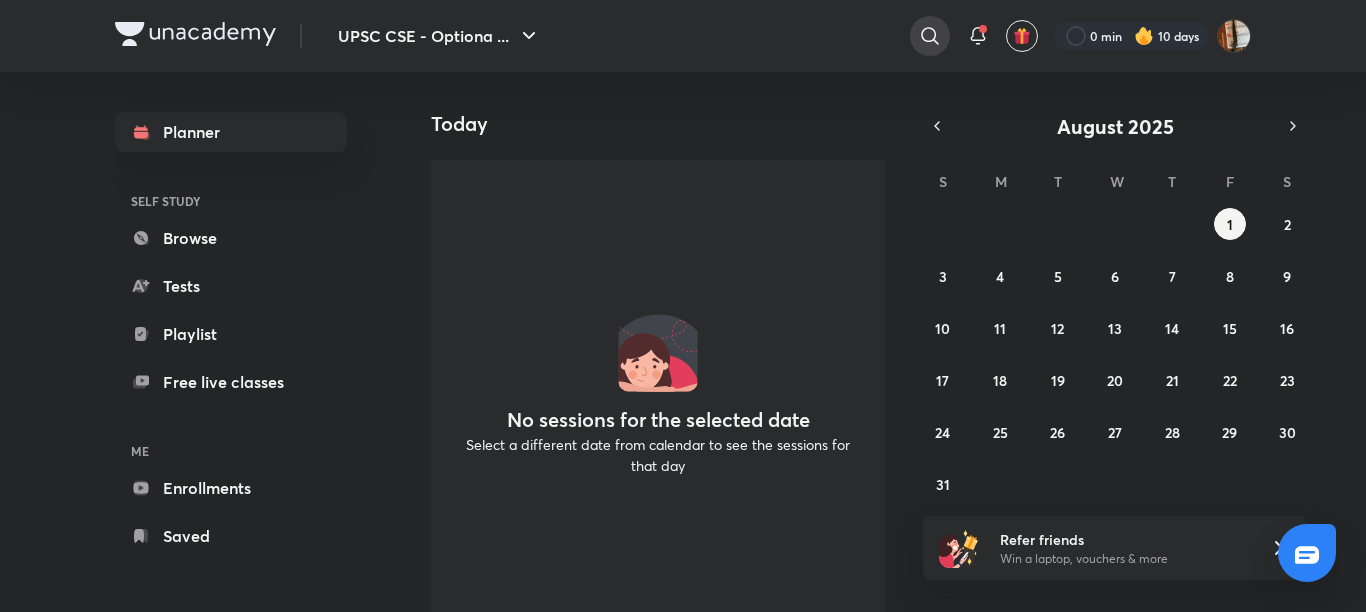 click 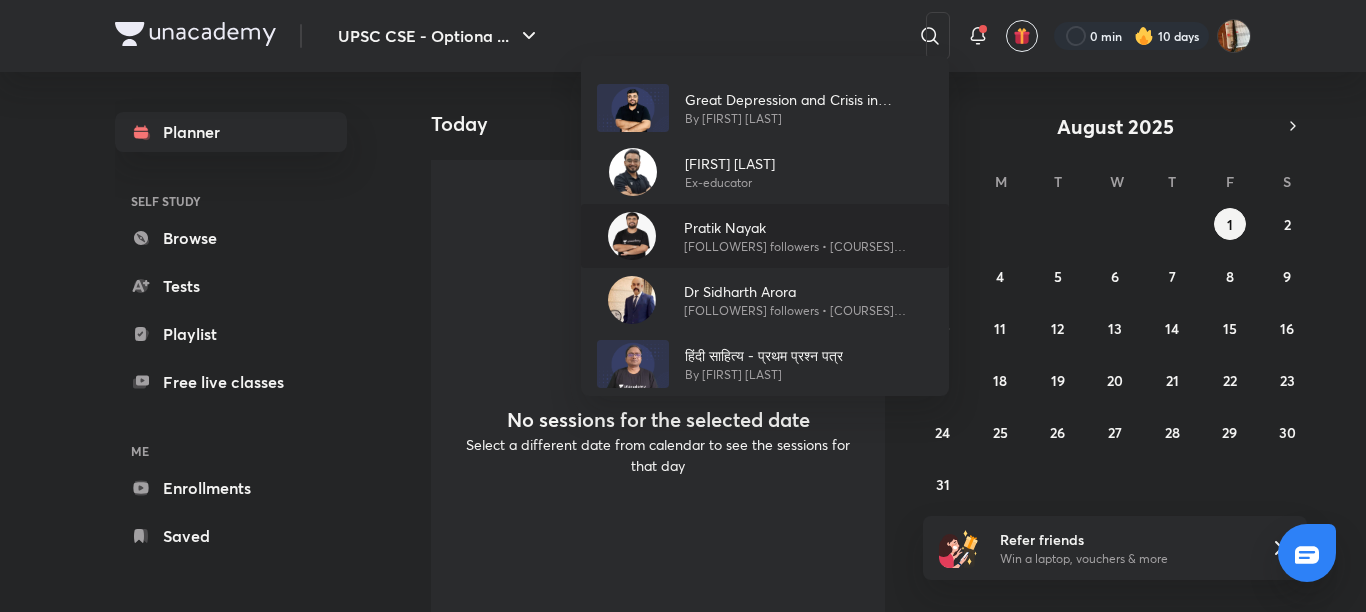 click on "Pratik Nayak" at bounding box center (808, 227) 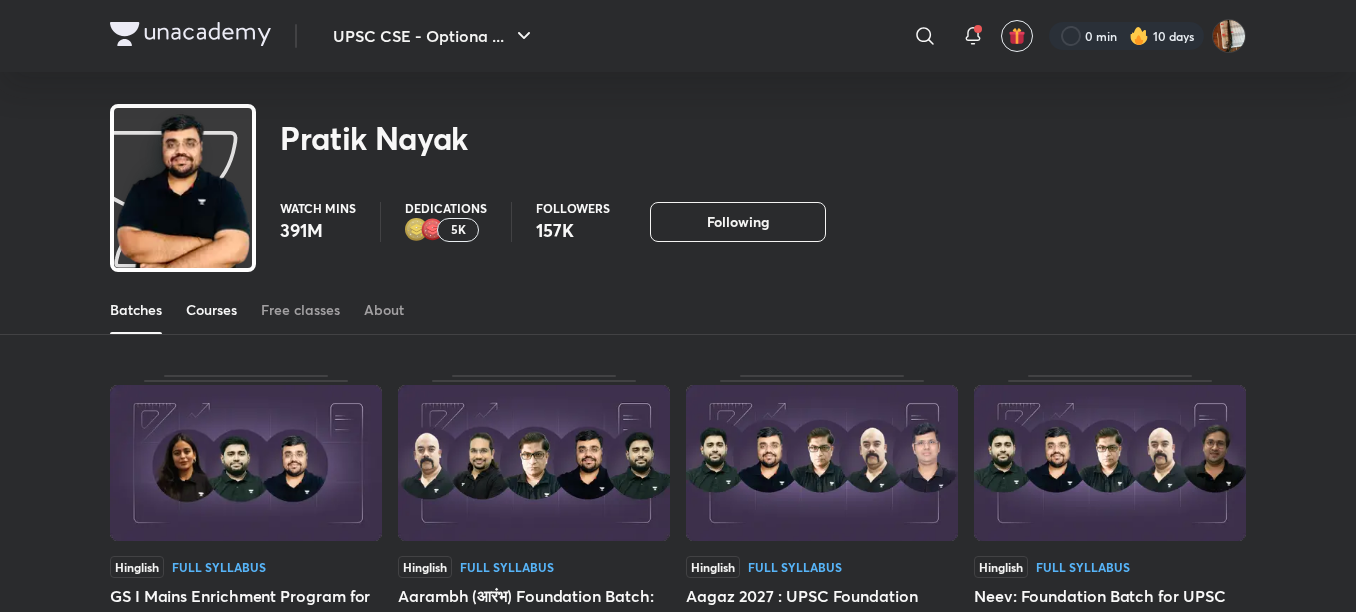 click on "Courses" at bounding box center [211, 310] 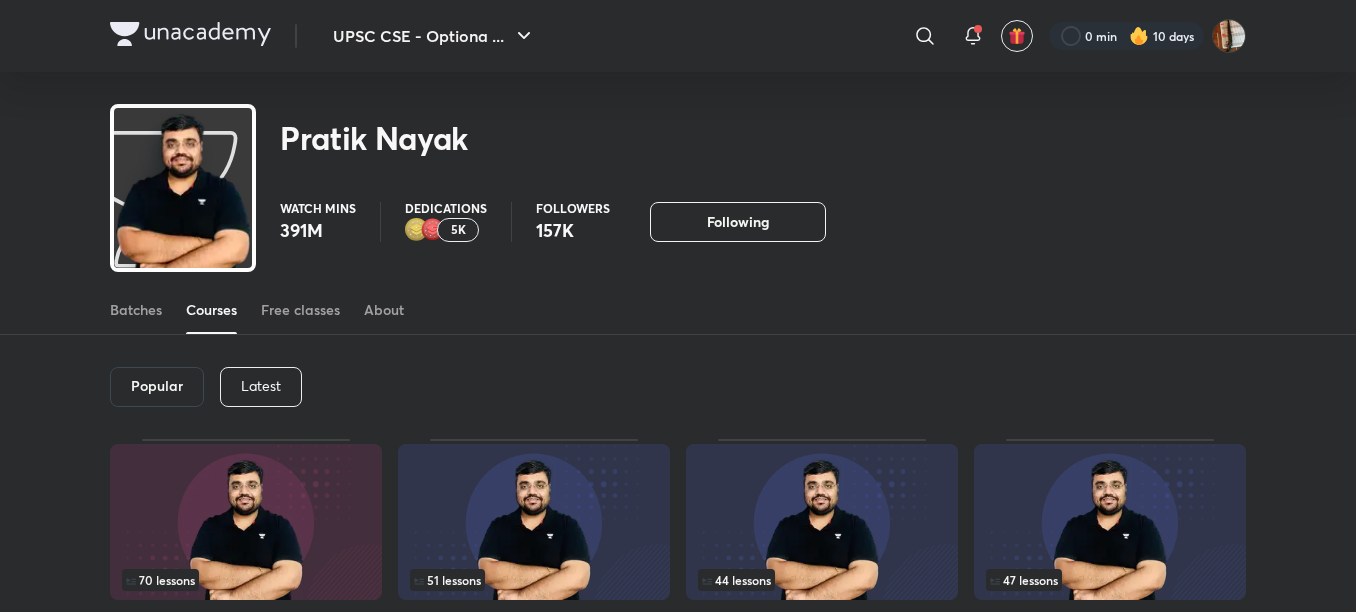 click on "Latest" at bounding box center [261, 386] 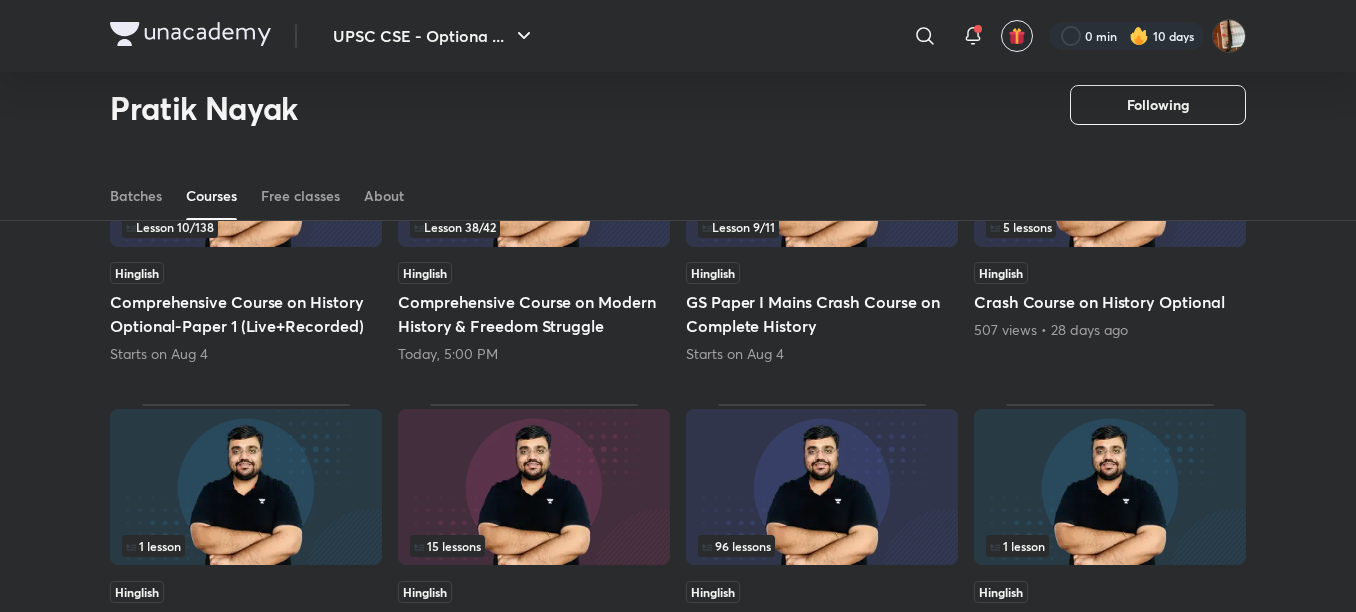 scroll, scrollTop: 341, scrollLeft: 0, axis: vertical 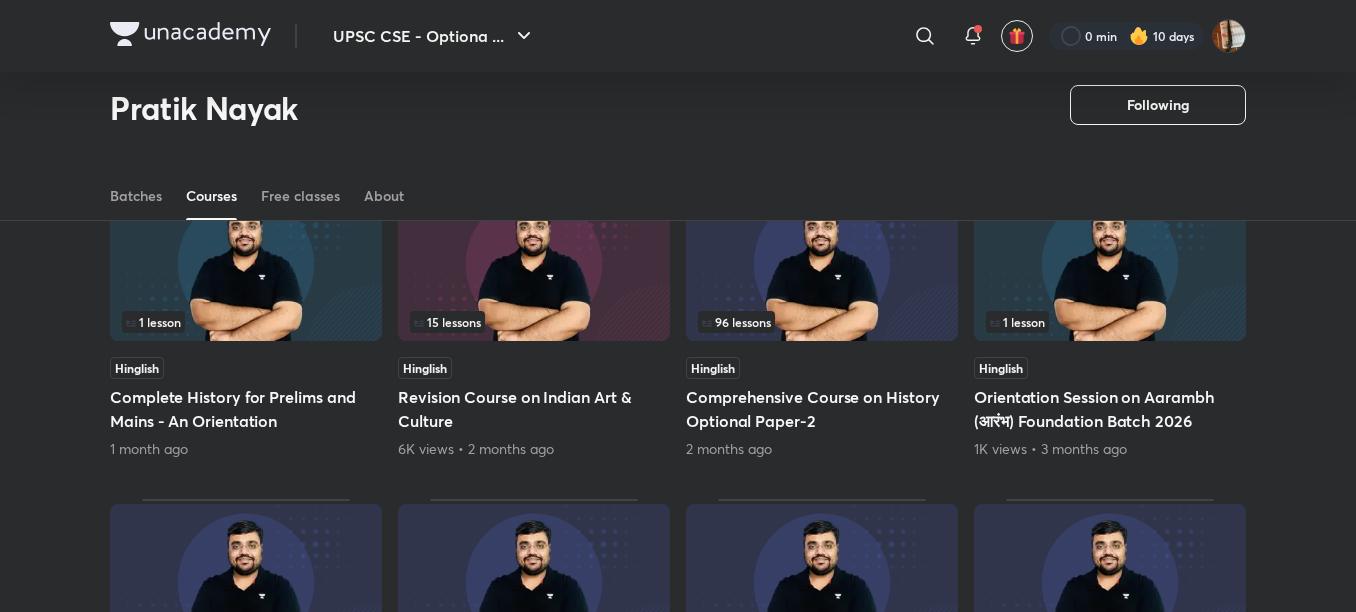 click on "Comprehensive Course on History Optional Paper-2" at bounding box center (822, 409) 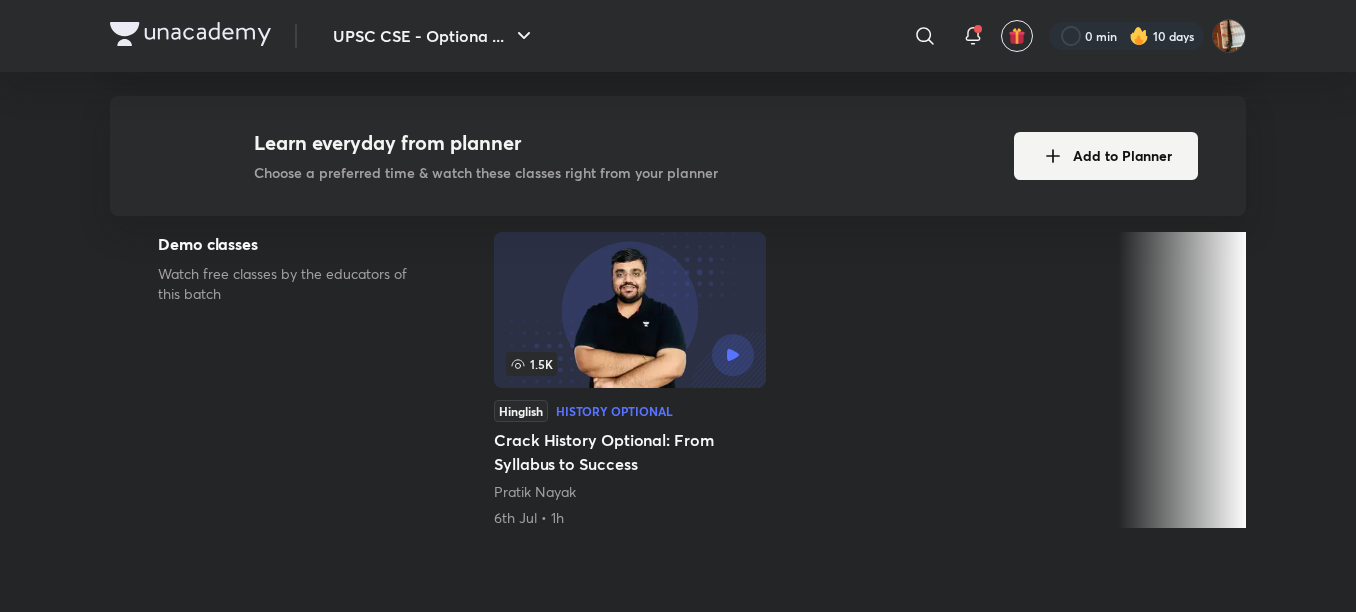 scroll, scrollTop: 0, scrollLeft: 0, axis: both 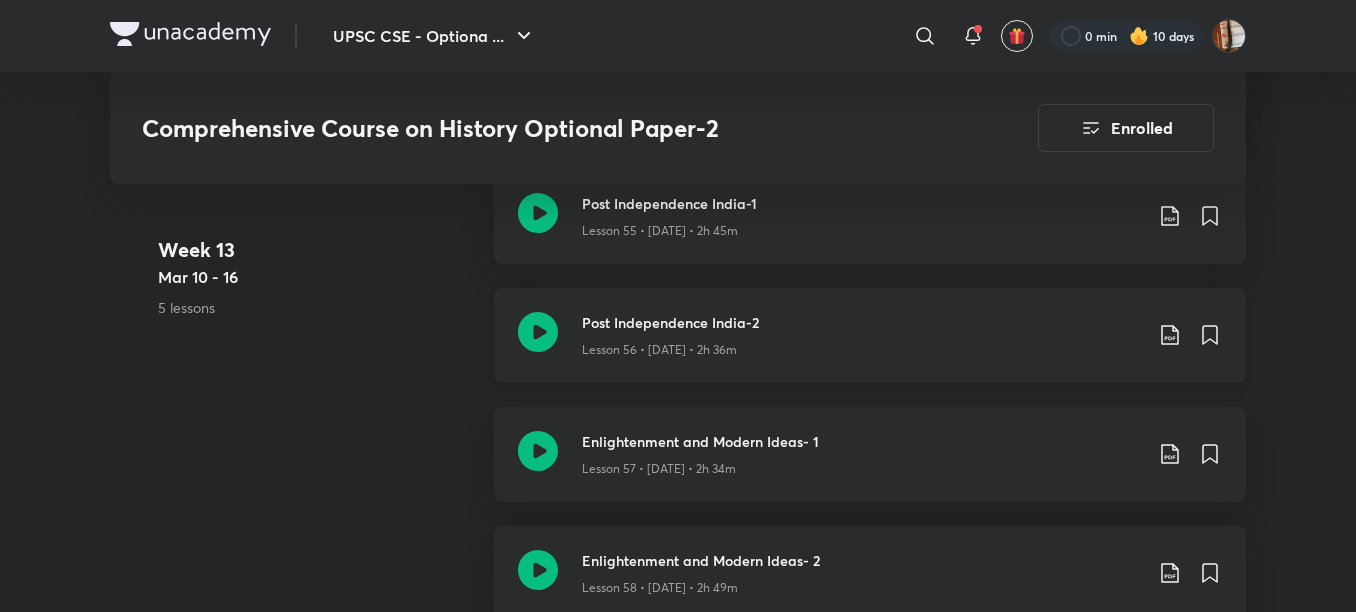 click on "Lesson 56 • [DATE] • 2h 36m" at bounding box center [862, 346] 